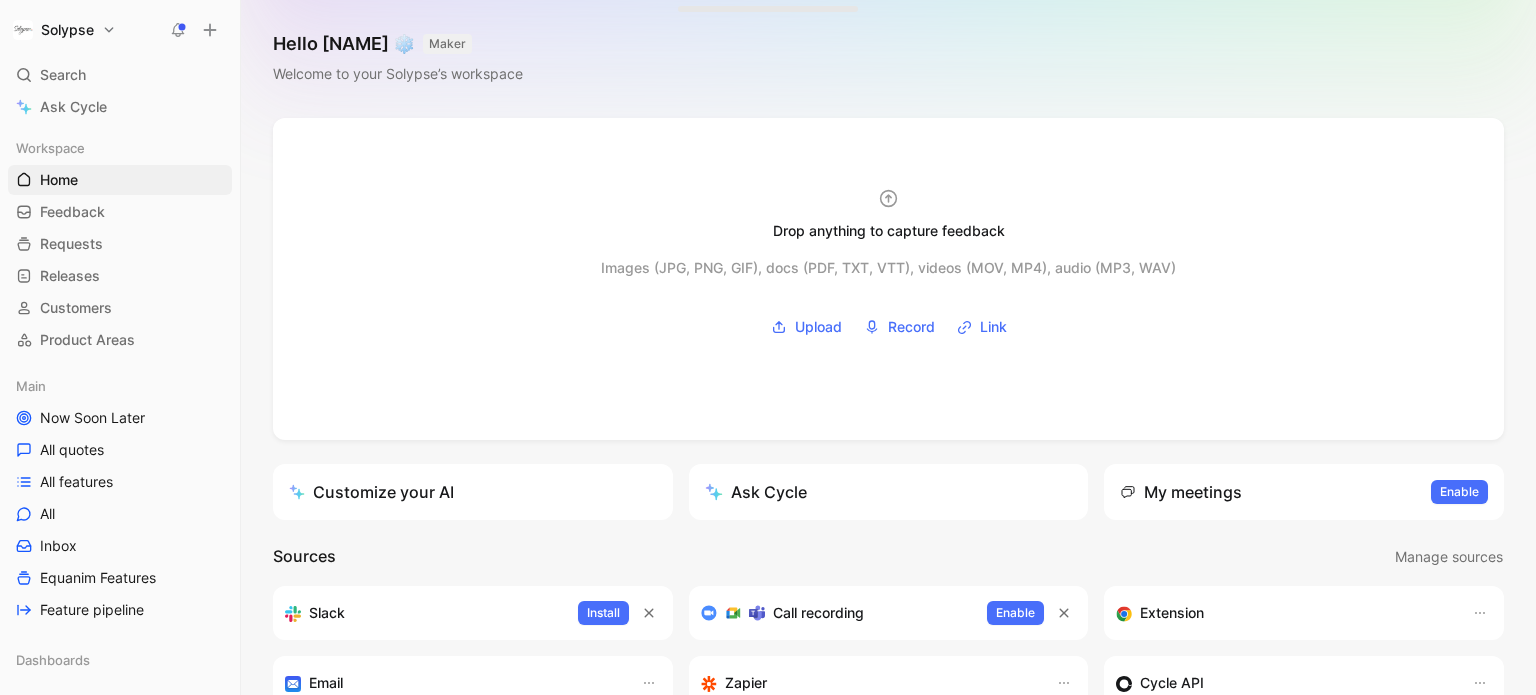 scroll, scrollTop: 0, scrollLeft: 0, axis: both 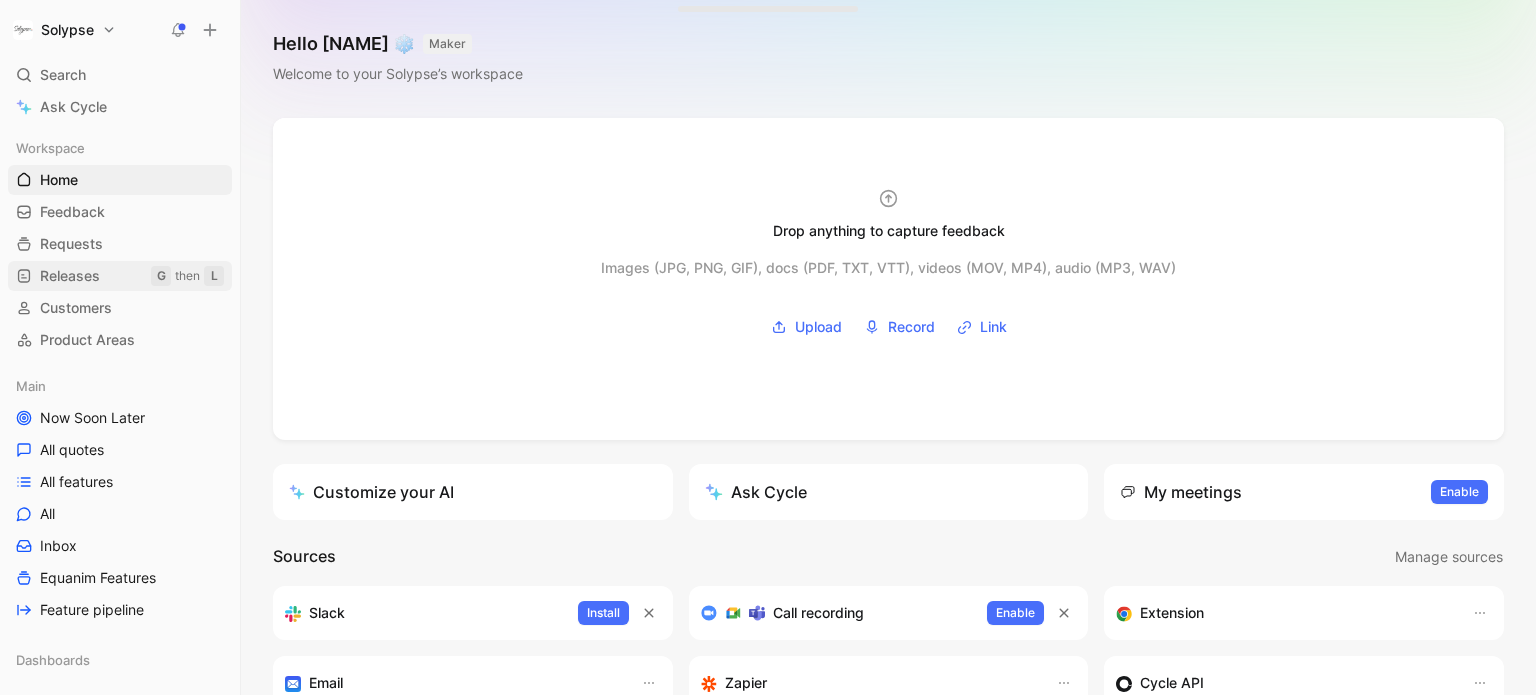 click on "Releases" at bounding box center [70, 276] 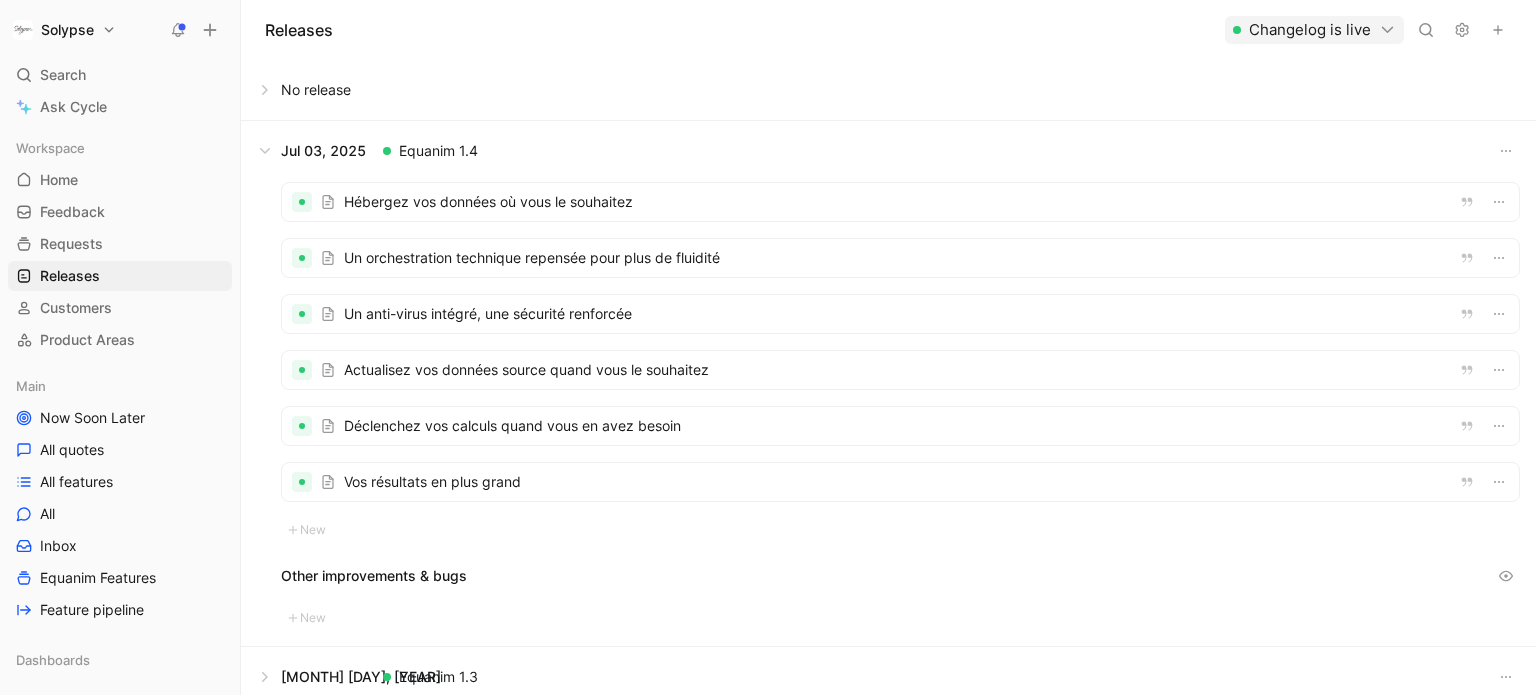 click at bounding box center (900, 202) 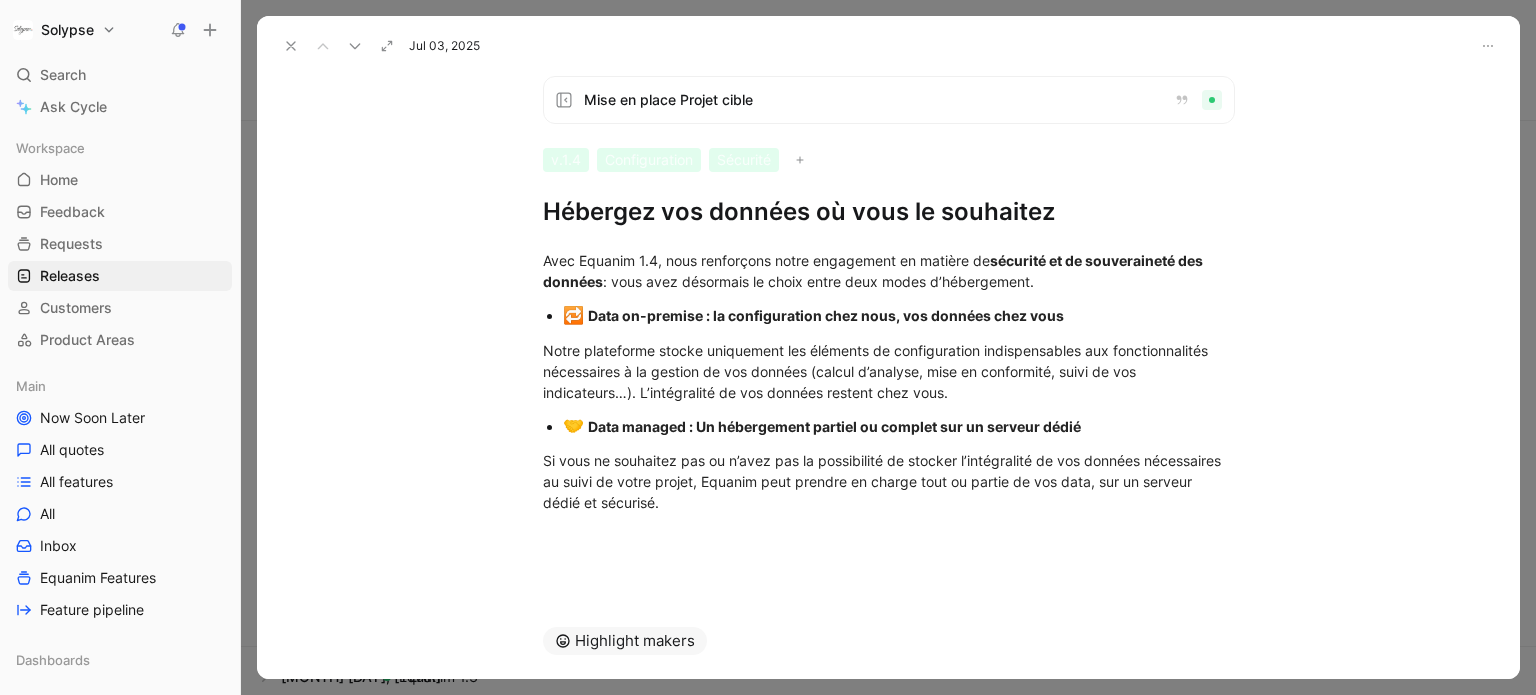 click at bounding box center (291, 46) 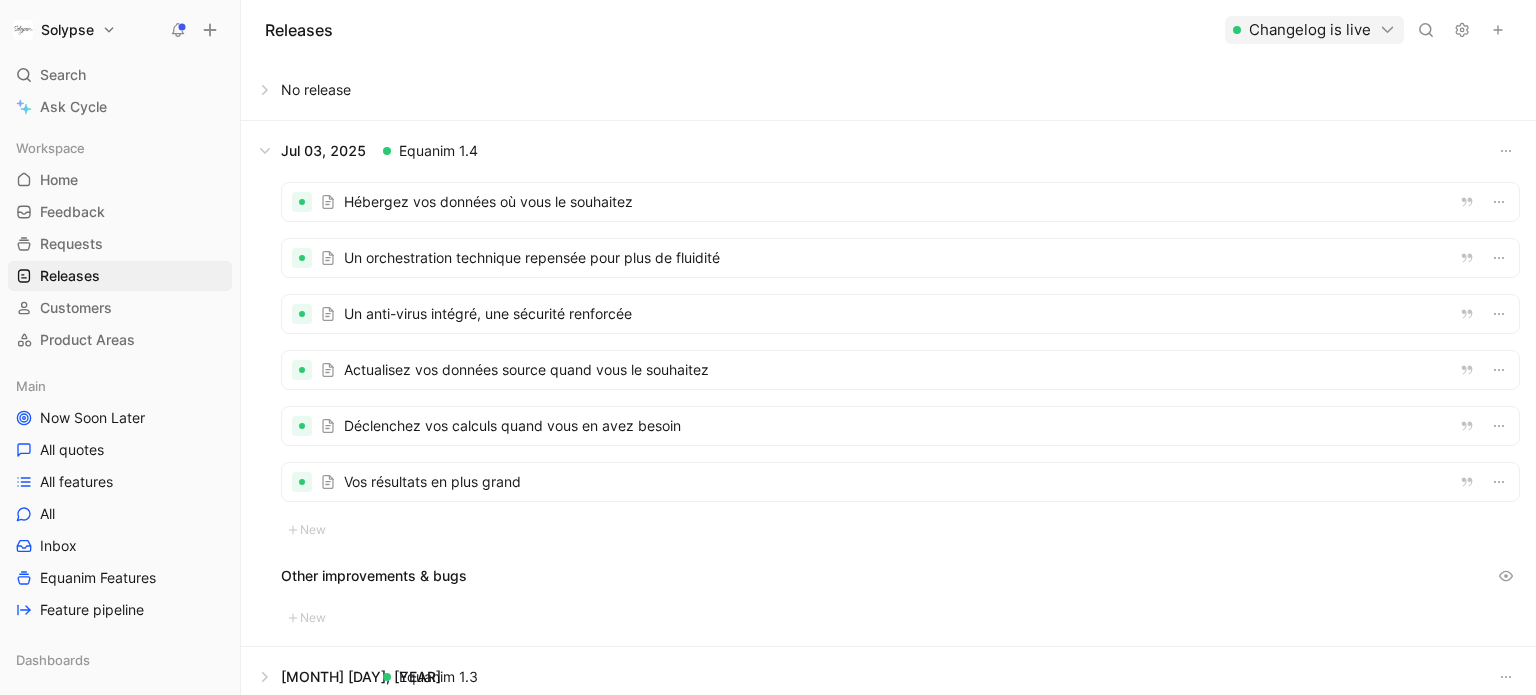click on "Changelog is live" at bounding box center (1314, 30) 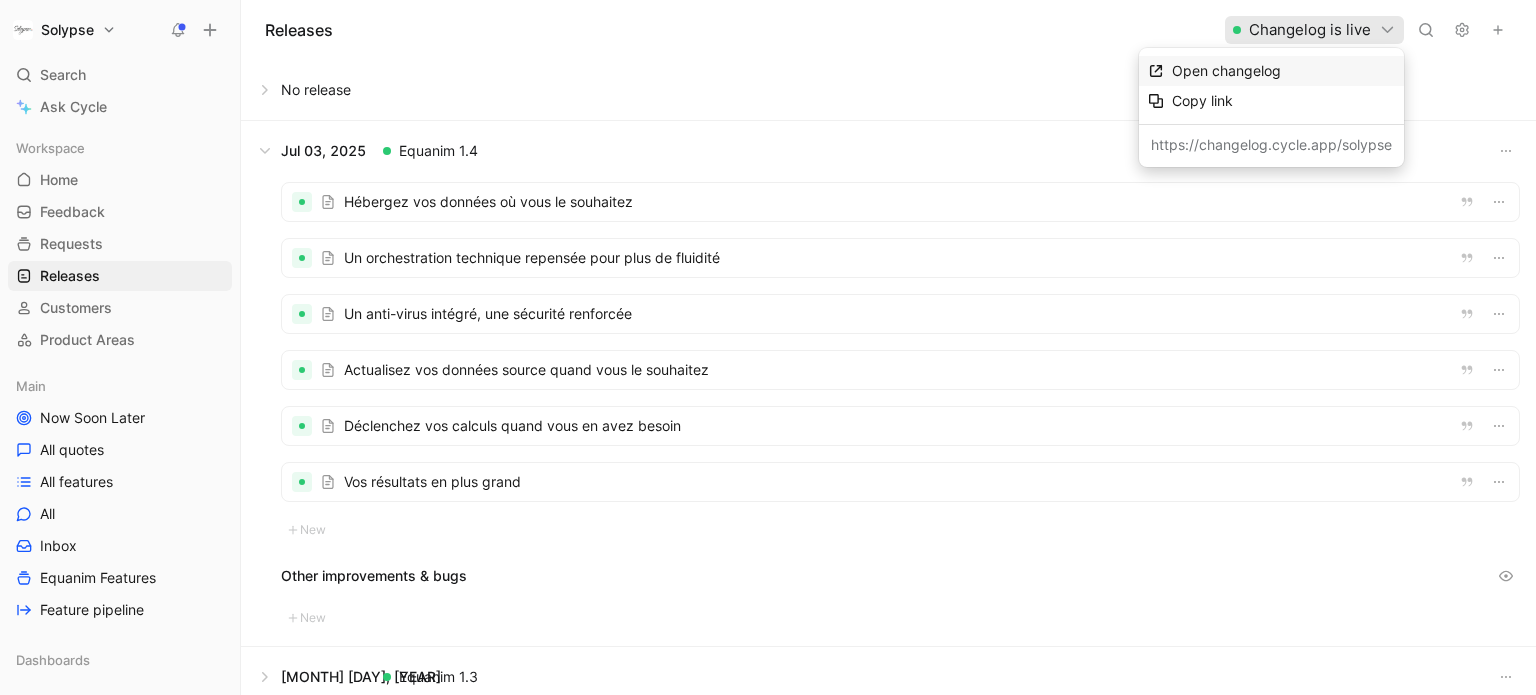 click on "Open changelog" at bounding box center (1226, 70) 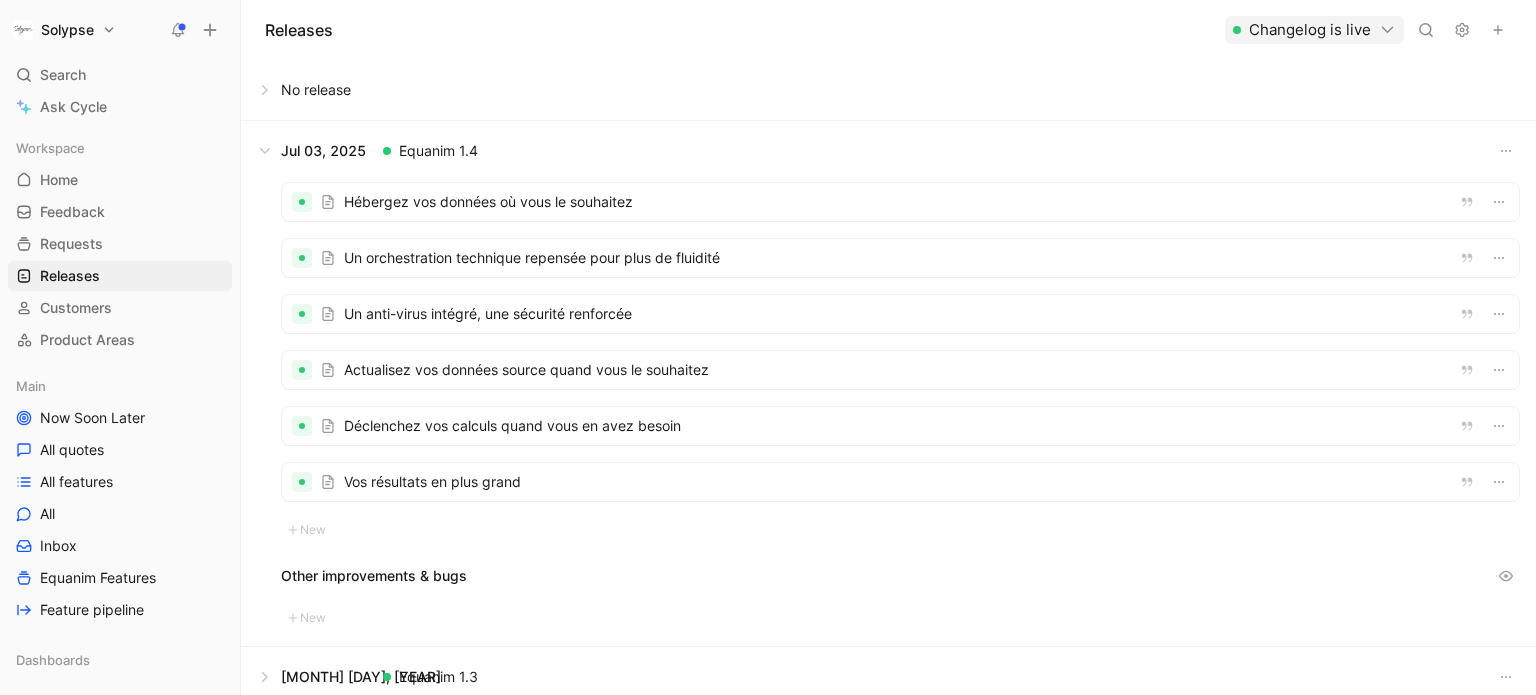 click at bounding box center [900, 202] 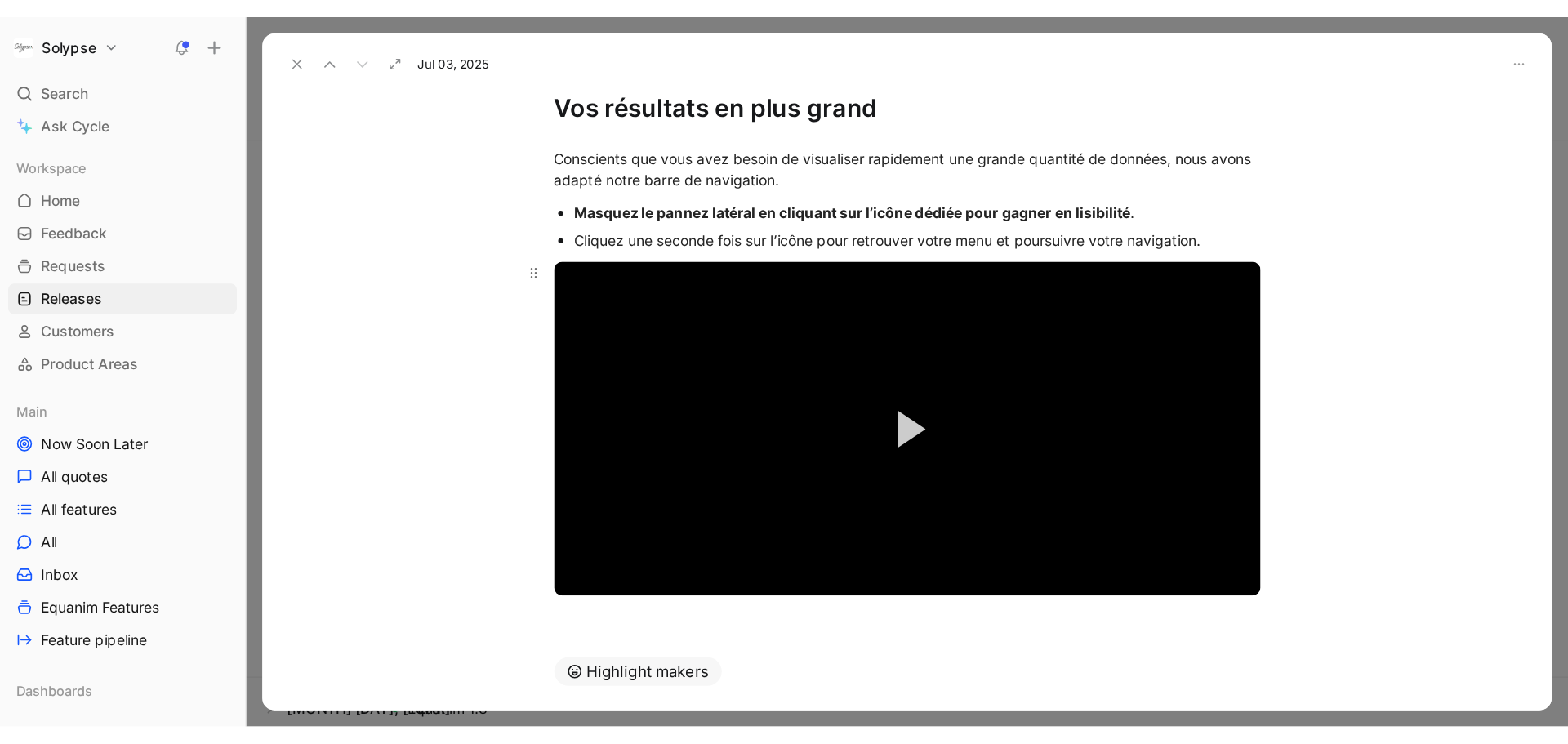 scroll, scrollTop: 108, scrollLeft: 0, axis: vertical 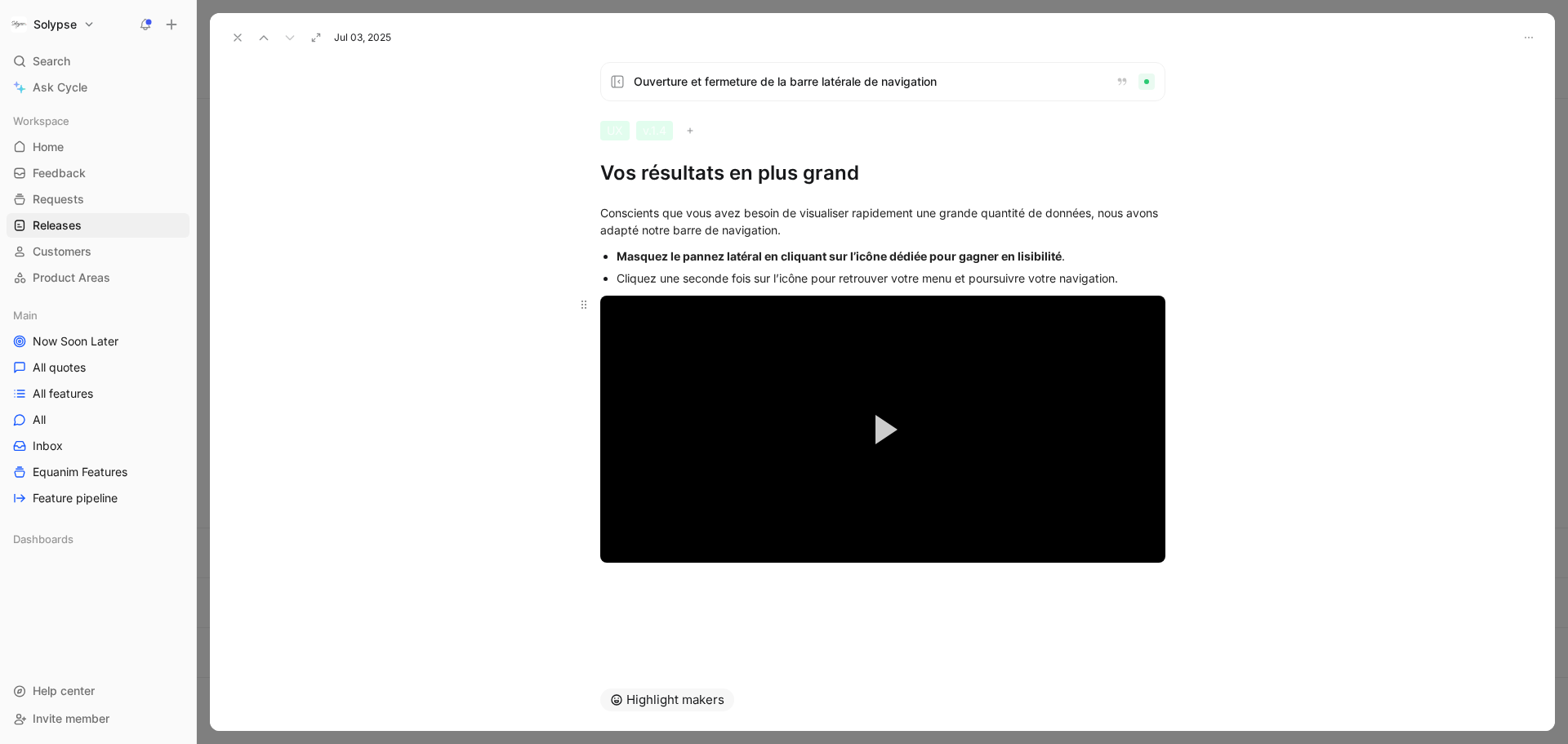 click at bounding box center (883, 429) 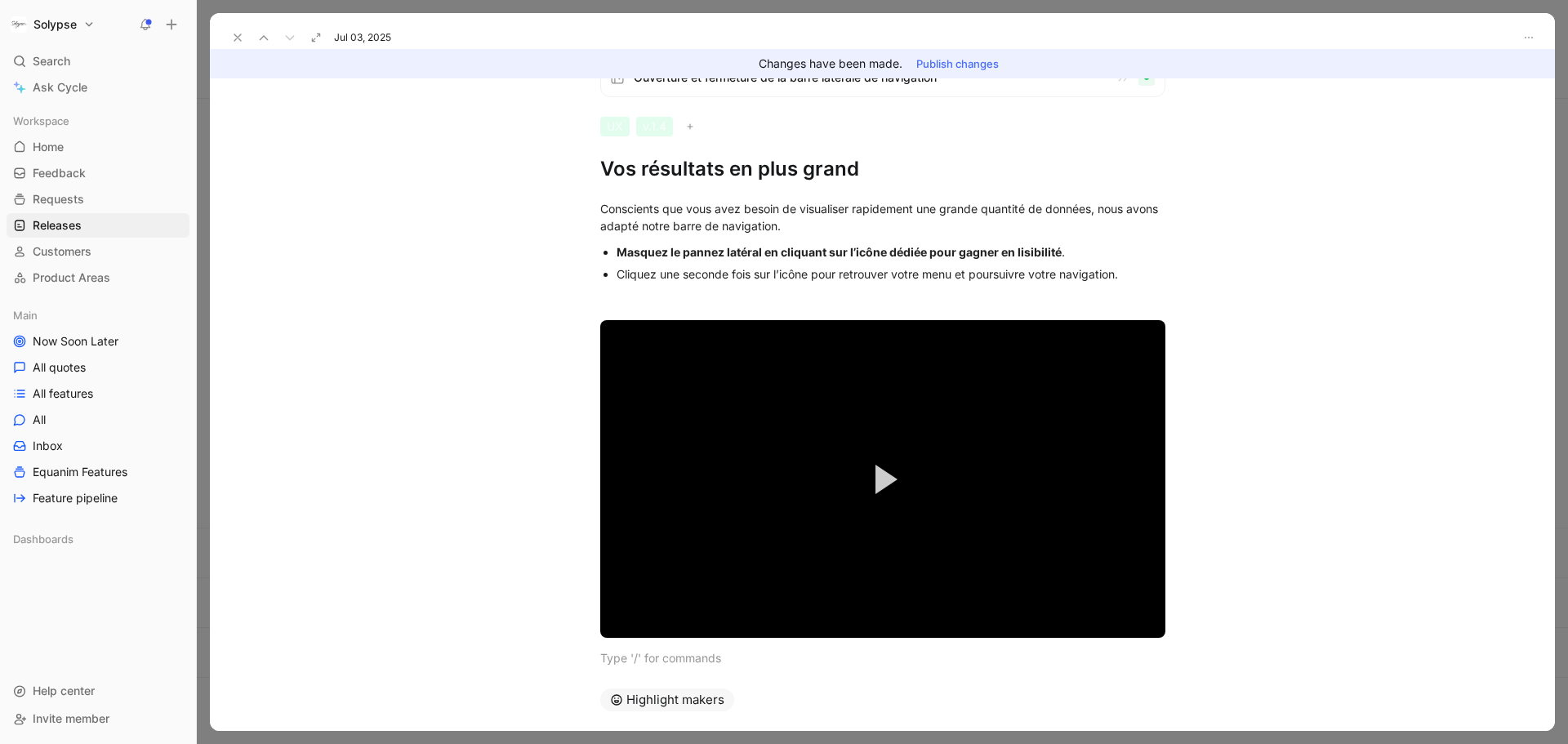 scroll, scrollTop: 20, scrollLeft: 0, axis: vertical 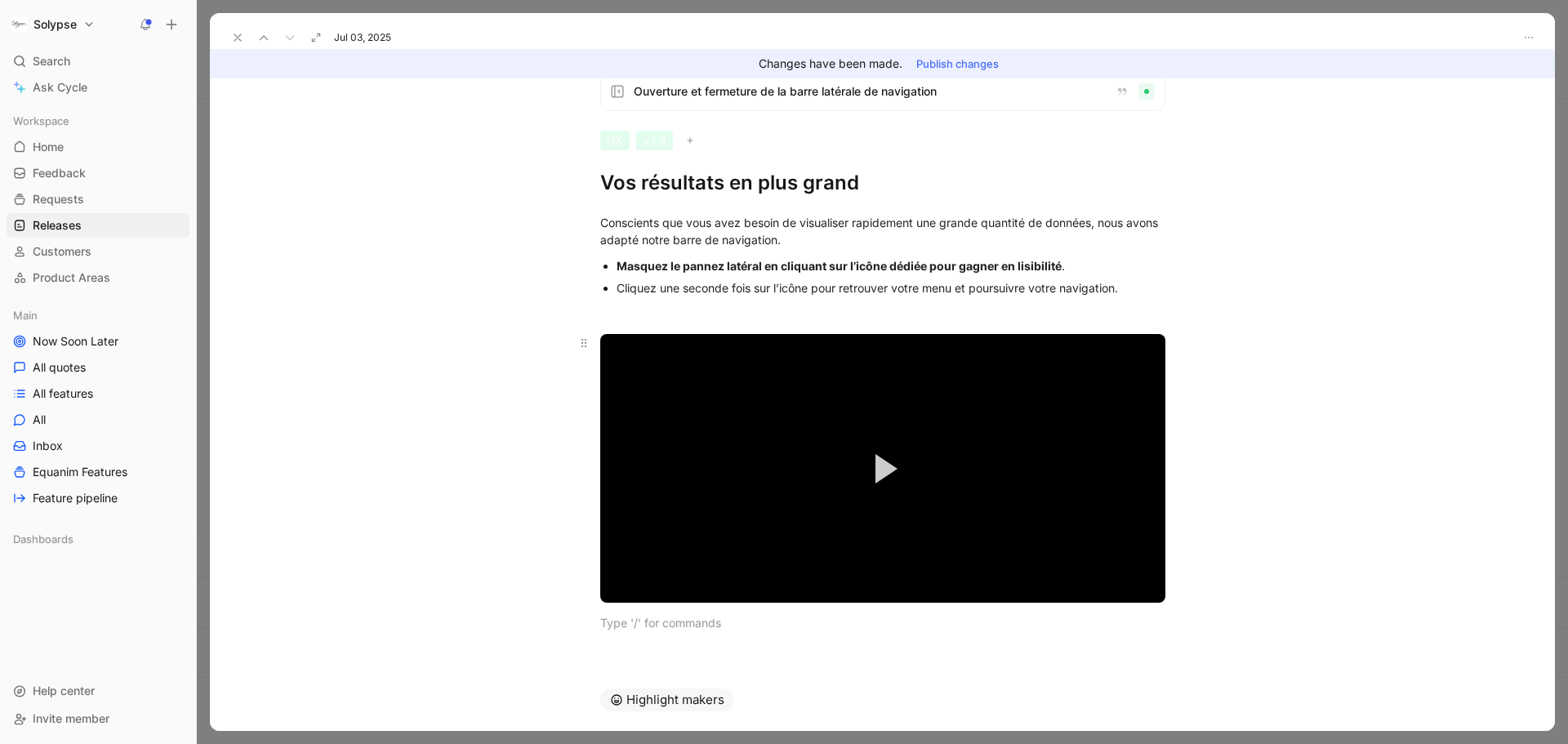 click on "Play Video" at bounding box center [883, 469] 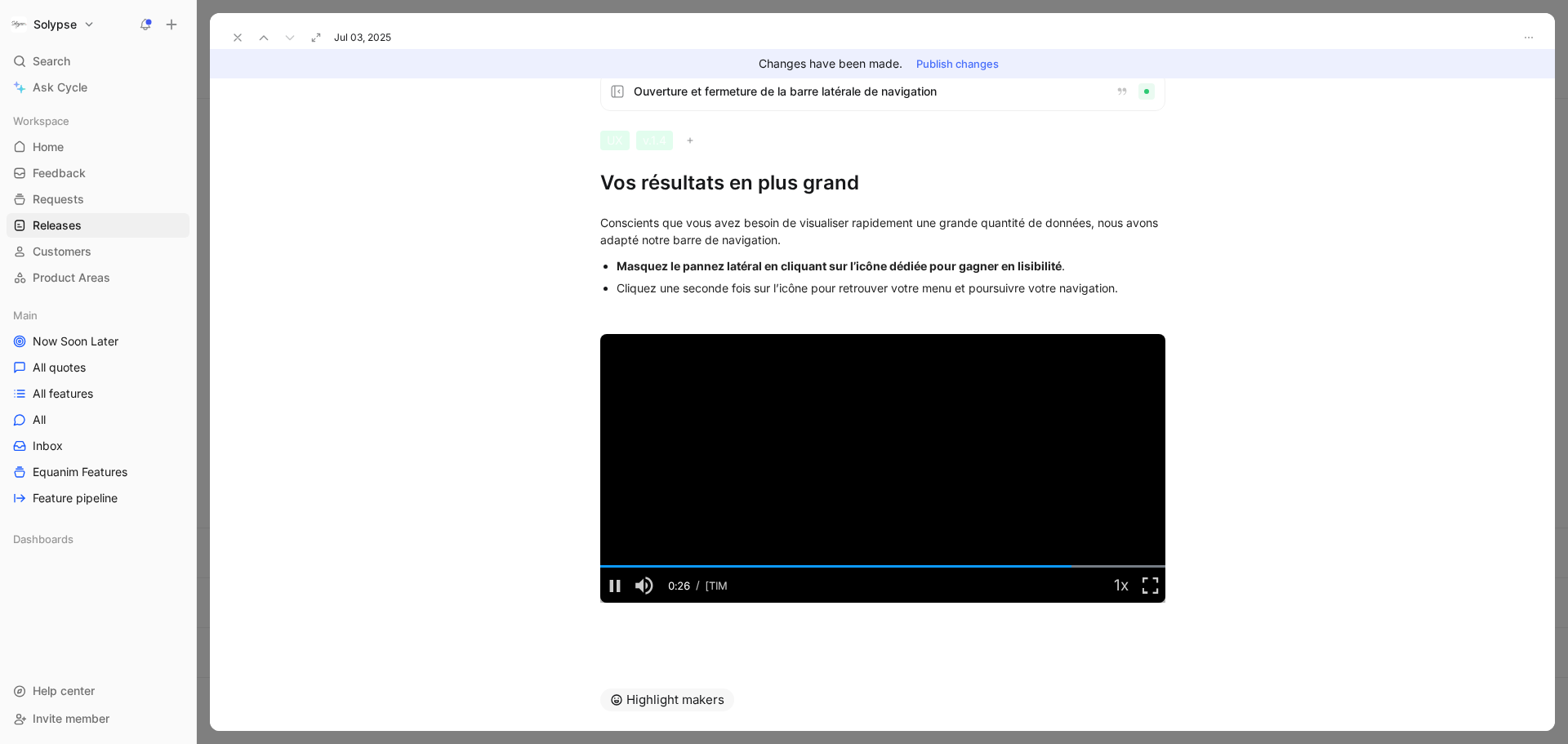 click on "Cliquez une seconde fois sur l’icône pour retrouver votre menu et poursuivre votre navigation." at bounding box center [891, 265] 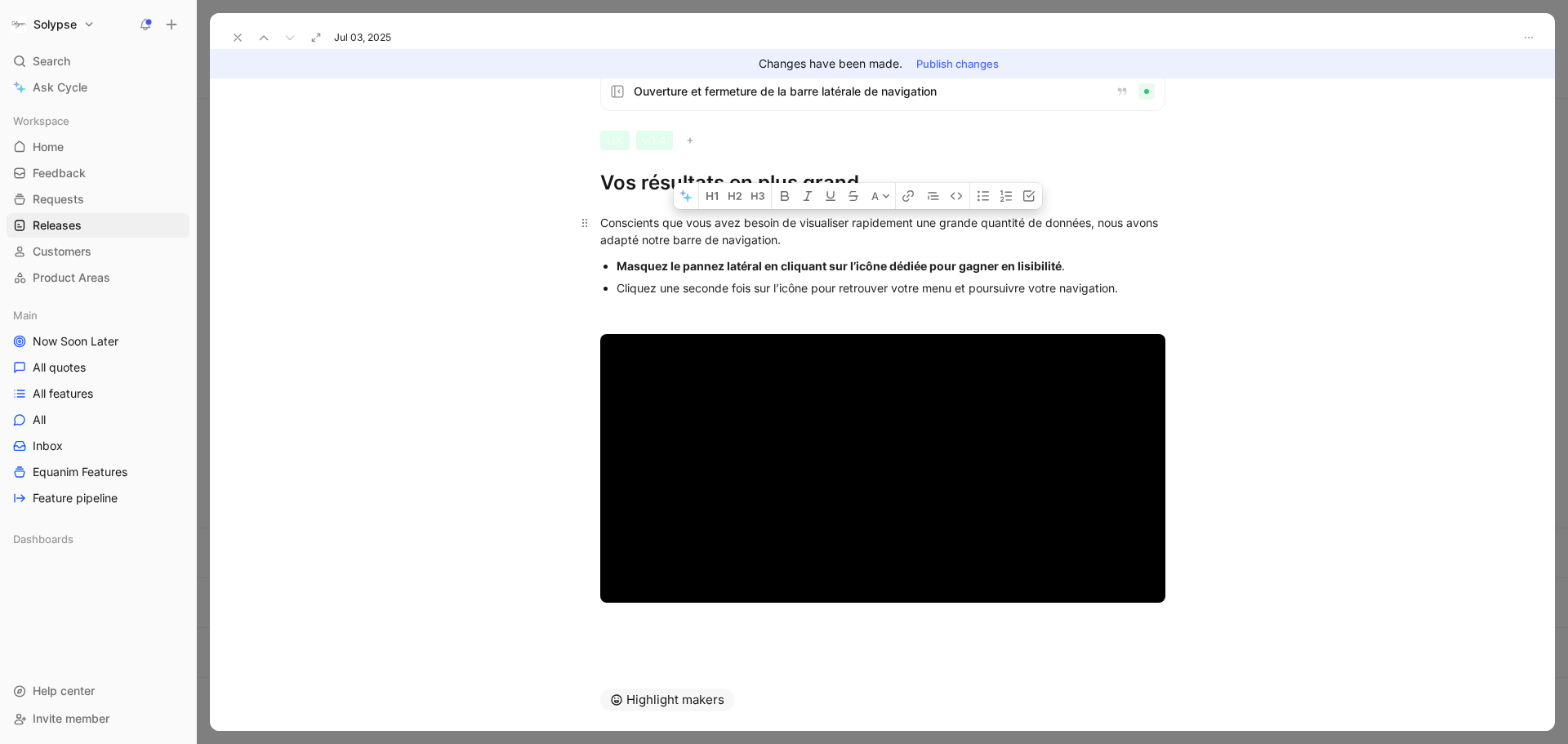 drag, startPoint x: 1121, startPoint y: 290, endPoint x: 595, endPoint y: 225, distance: 530.0009 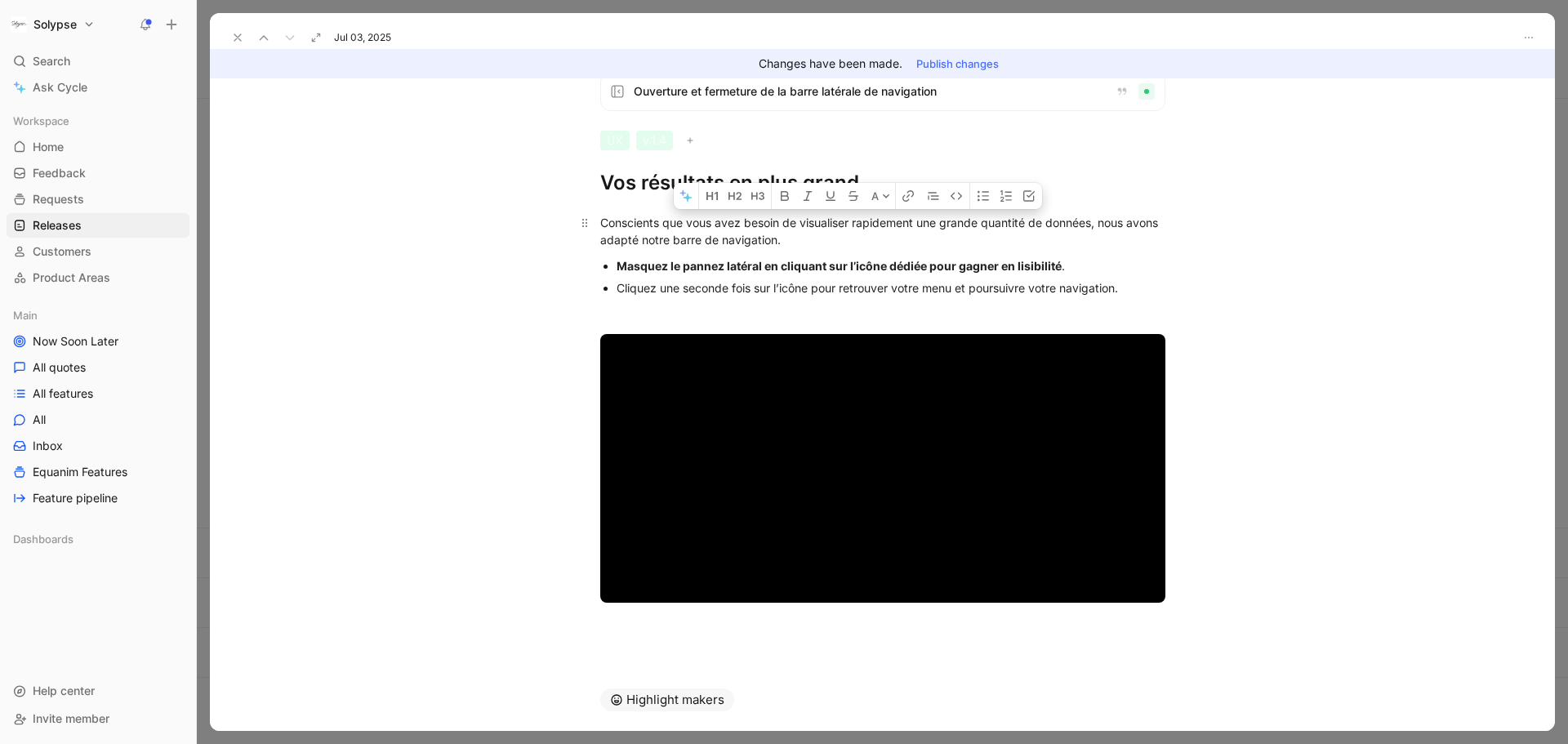 click on "Current Time  [TIME] / Duration  [TIME] Loaded :  100.00% [TIME] Stream Type  LIVE Remaining Time  - [TIME]   1x Playback Rate 2x 1.75x 1.5x 1.25x 1x , selected 0.75x 0.5x 0.25x Descriptions descriptions off , selected Subtitles subtitles off , selected Audio Track Fullscreen This is a modal window." at bounding box center (882, 422) 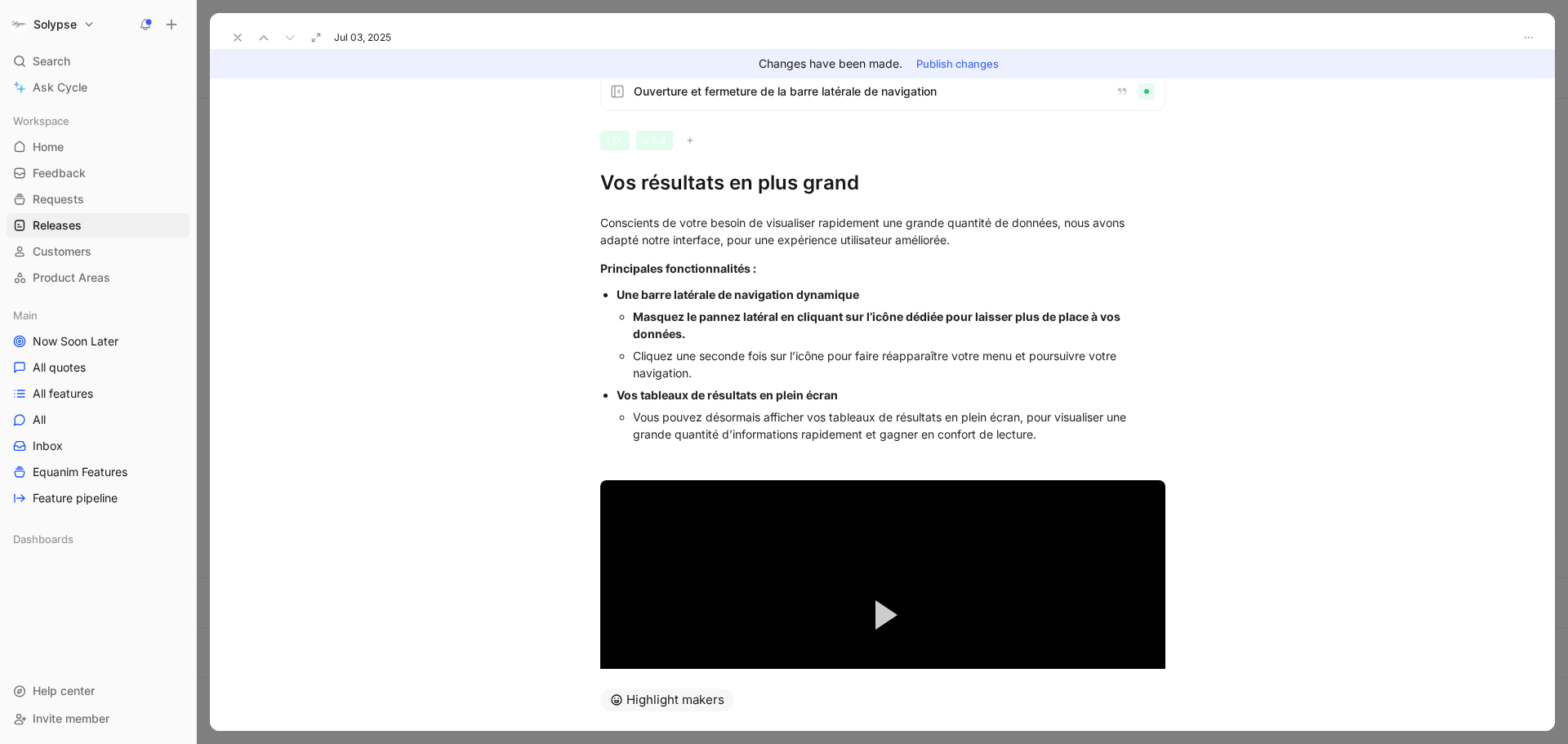 click on "Masquez le pannez latéral en cliquant sur l’icône dédiée pour laisser plus de place à vos données." at bounding box center (878, 325) 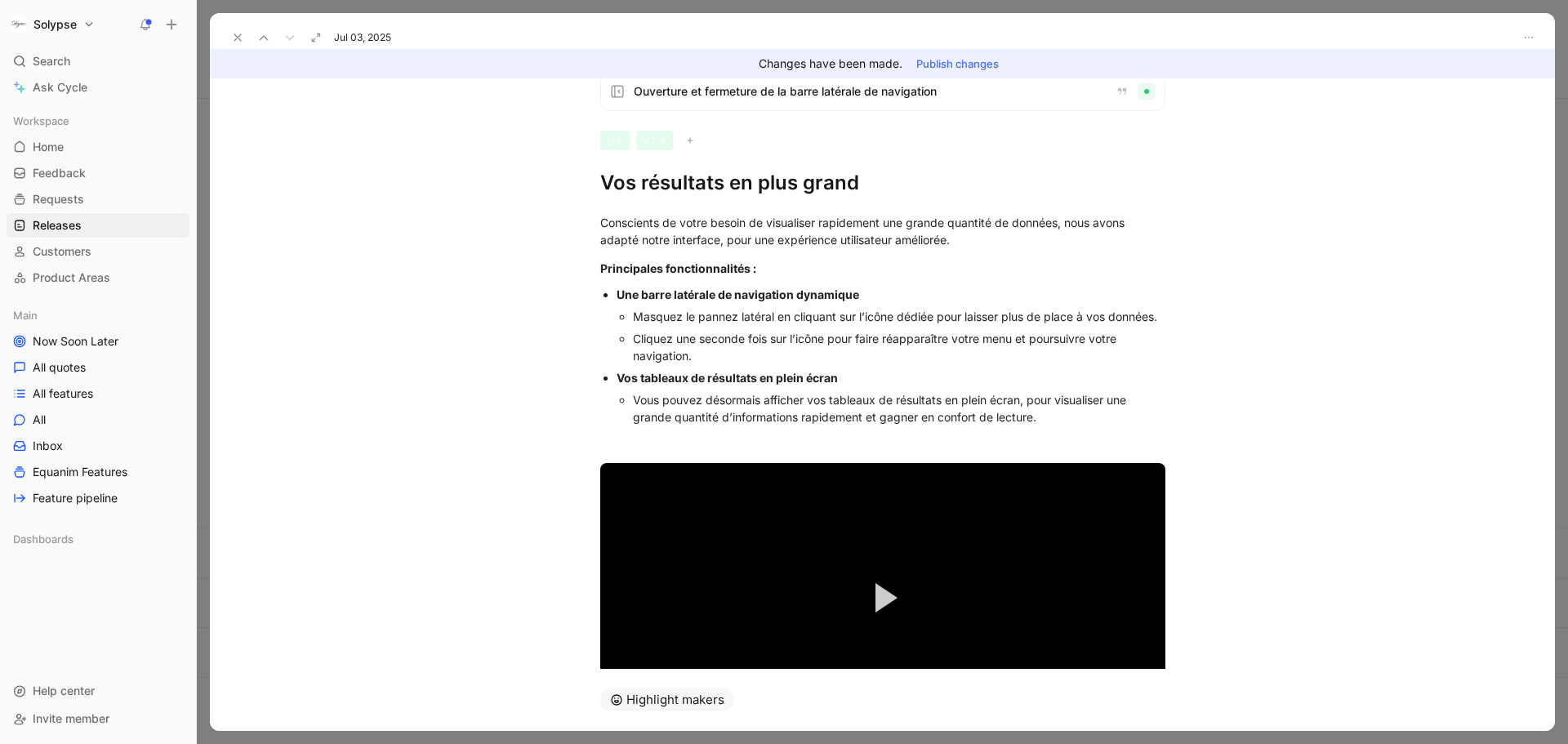 click on "Cliquez une seconde fois sur l’icône pour faire réapparaître votre menu et poursuivre votre navigation." at bounding box center (899, 316) 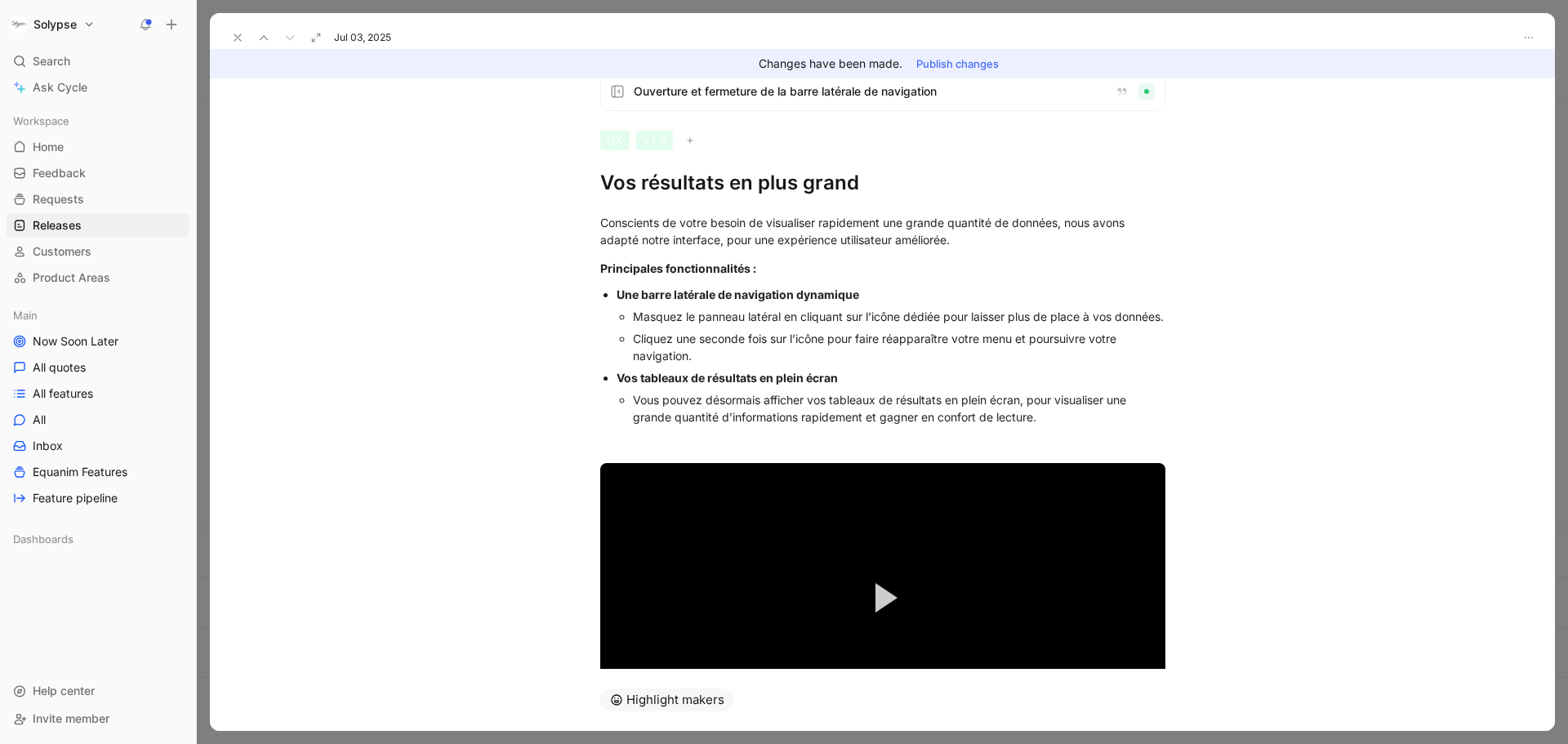 click on "Vos résultats en plus grand" at bounding box center [883, 183] 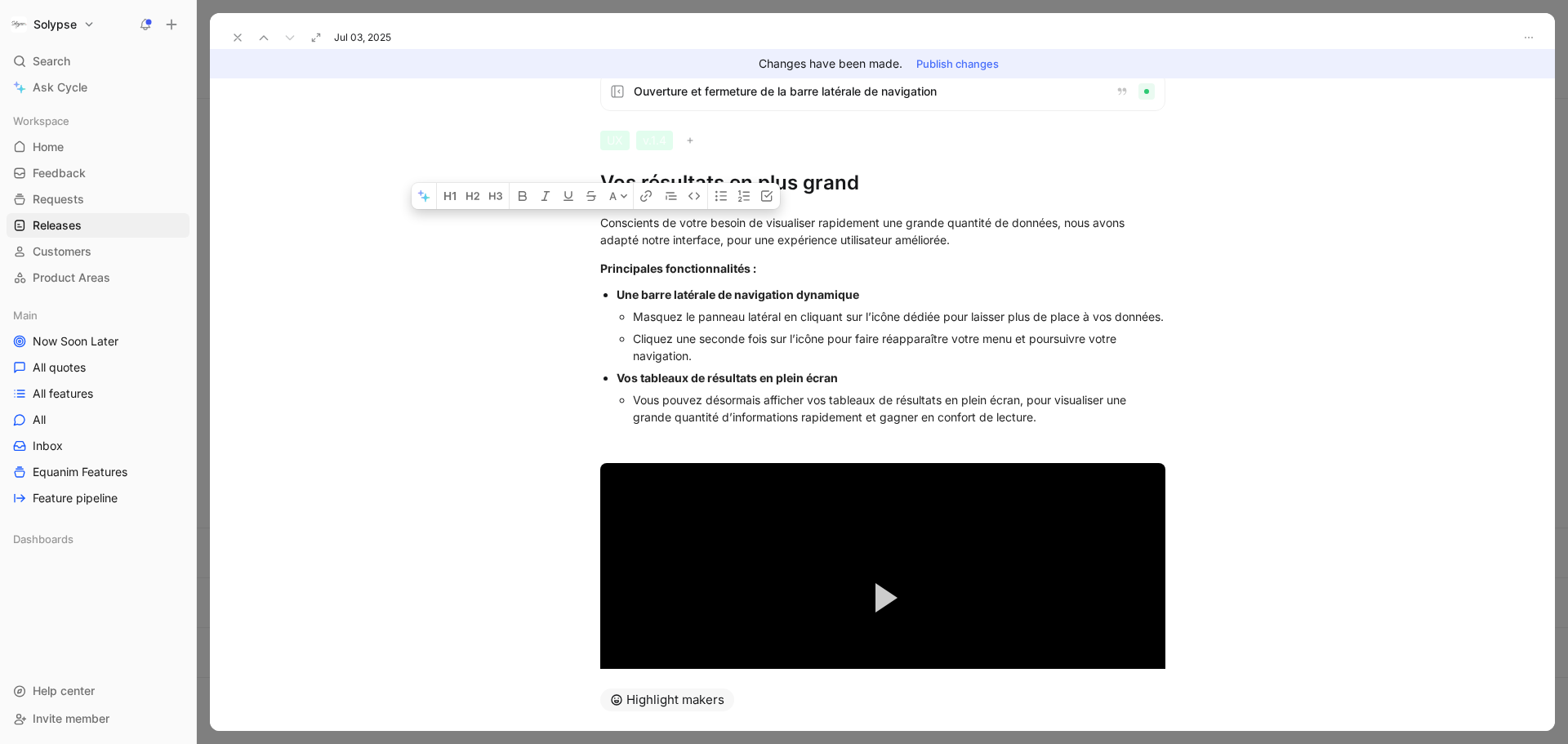 drag, startPoint x: 599, startPoint y: 224, endPoint x: 1071, endPoint y: 446, distance: 521.601 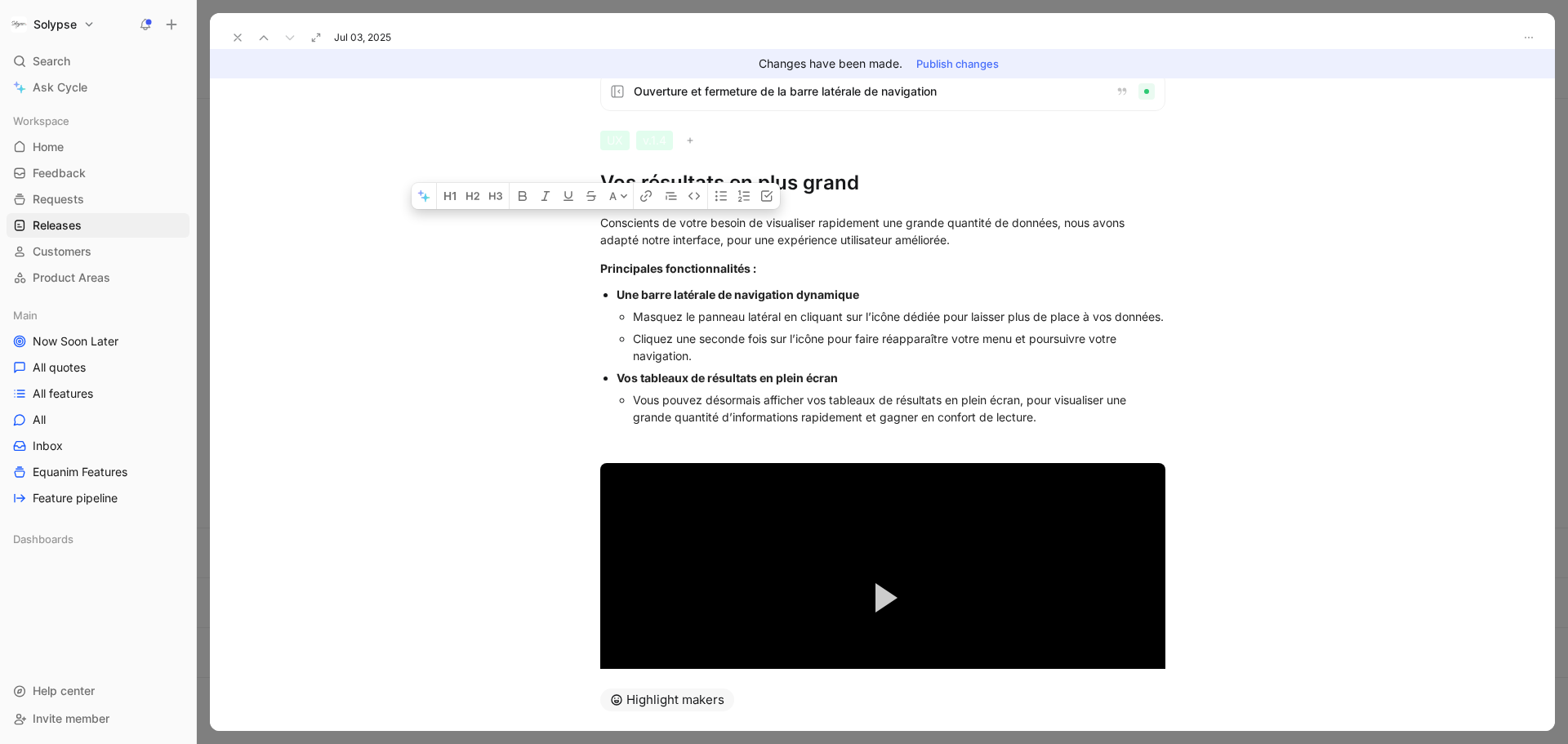 click on "Conscients de votre besoin de visualiser rapidement une grande quantité de données, nous avons adapté notre interface, pour une expérience utilisateur améliorée. Principales fonctionnalités : Une barre latérale de navigation dynamique Masquez le panneau latéral en cliquant sur l’icône dédiée pour laisser plus de place à vos données. Cliquez une seconde fois sur l’icône pour faire réapparaître votre menu et poursuivre votre navigation. Vos tableaux de résultats en plein écran Vous pouvez désormais afficher vos tableaux de résultats en plein écran, pour visualiser une grande quantité d’informations rapidement et gagner en confort de lecture. Video Player is loading. Play Video Replay Mute Current Time  0:31 / Duration  0:31 Loaded :  100.00% 0:31 Stream Type  LIVE Seek to live, currently behind live LIVE Remaining Time  - 0:00   1x Playback Rate 2x 1.75x 1.5x 1.25x 1x , selected 0.75x 0.5x 0.25x Descriptions descriptions off , selected Subtitles subtitles off , selected" at bounding box center [882, 487] 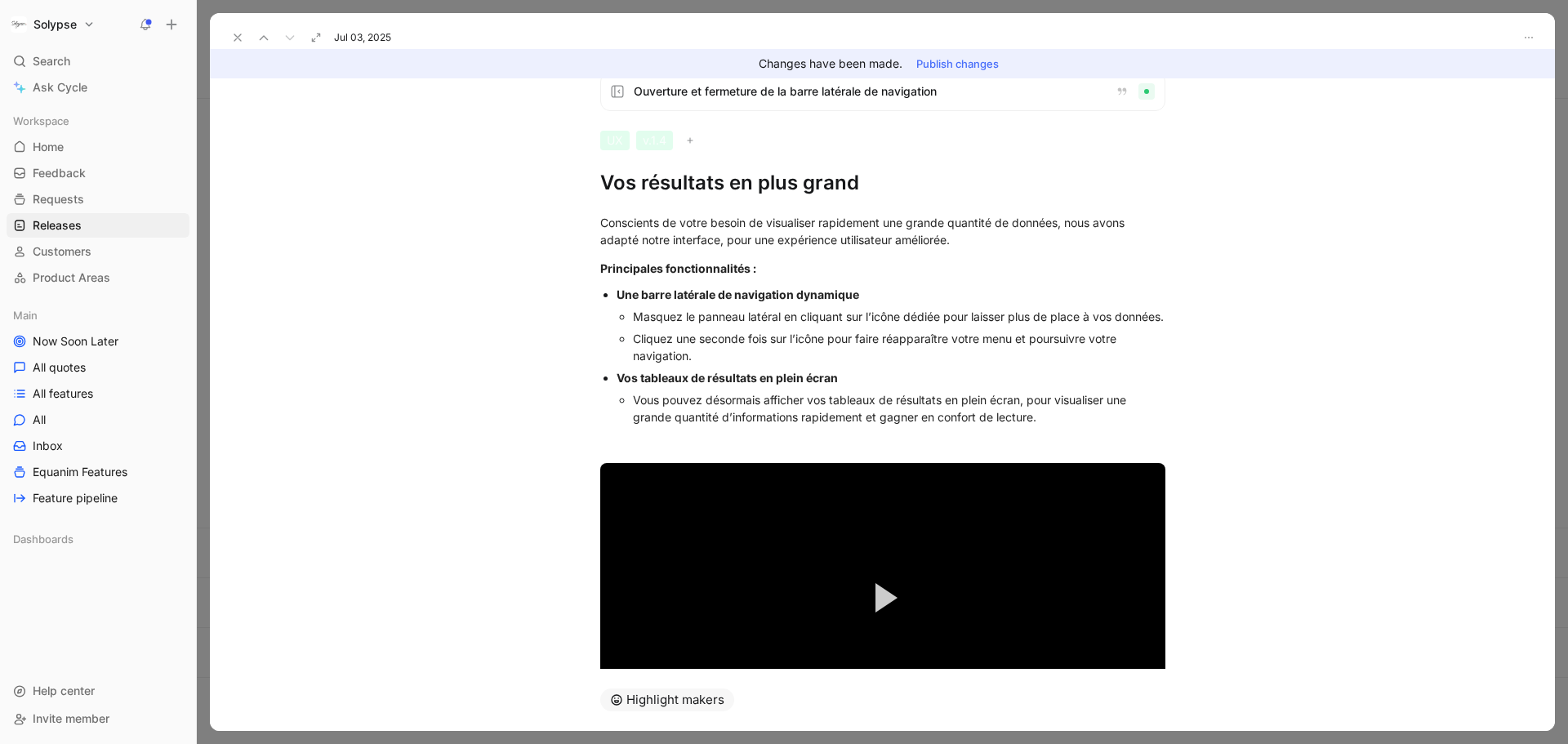 click on "Vos résultats en plus grand" at bounding box center (883, 183) 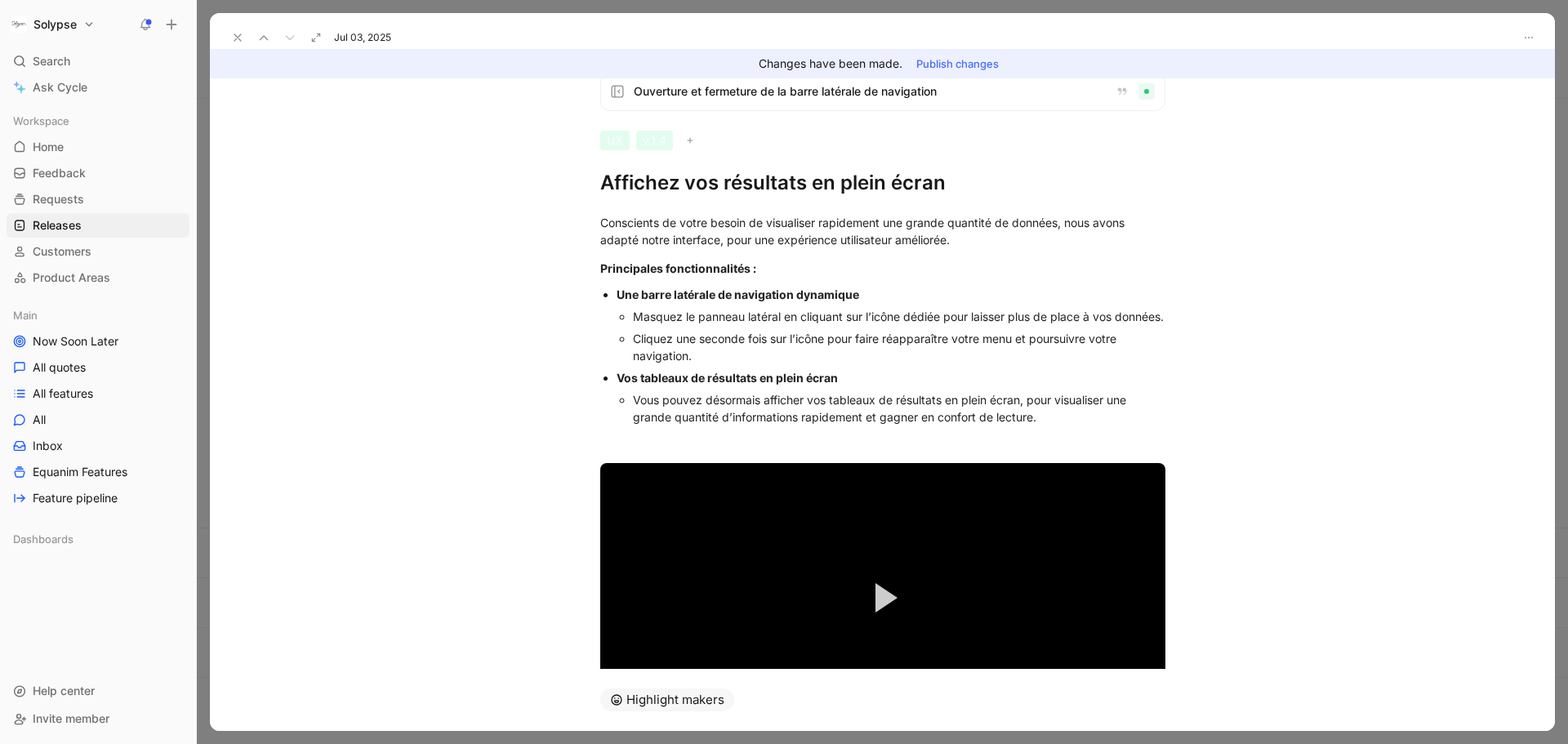 click on "Affichez vos résultats en plein écran" at bounding box center (883, 183) 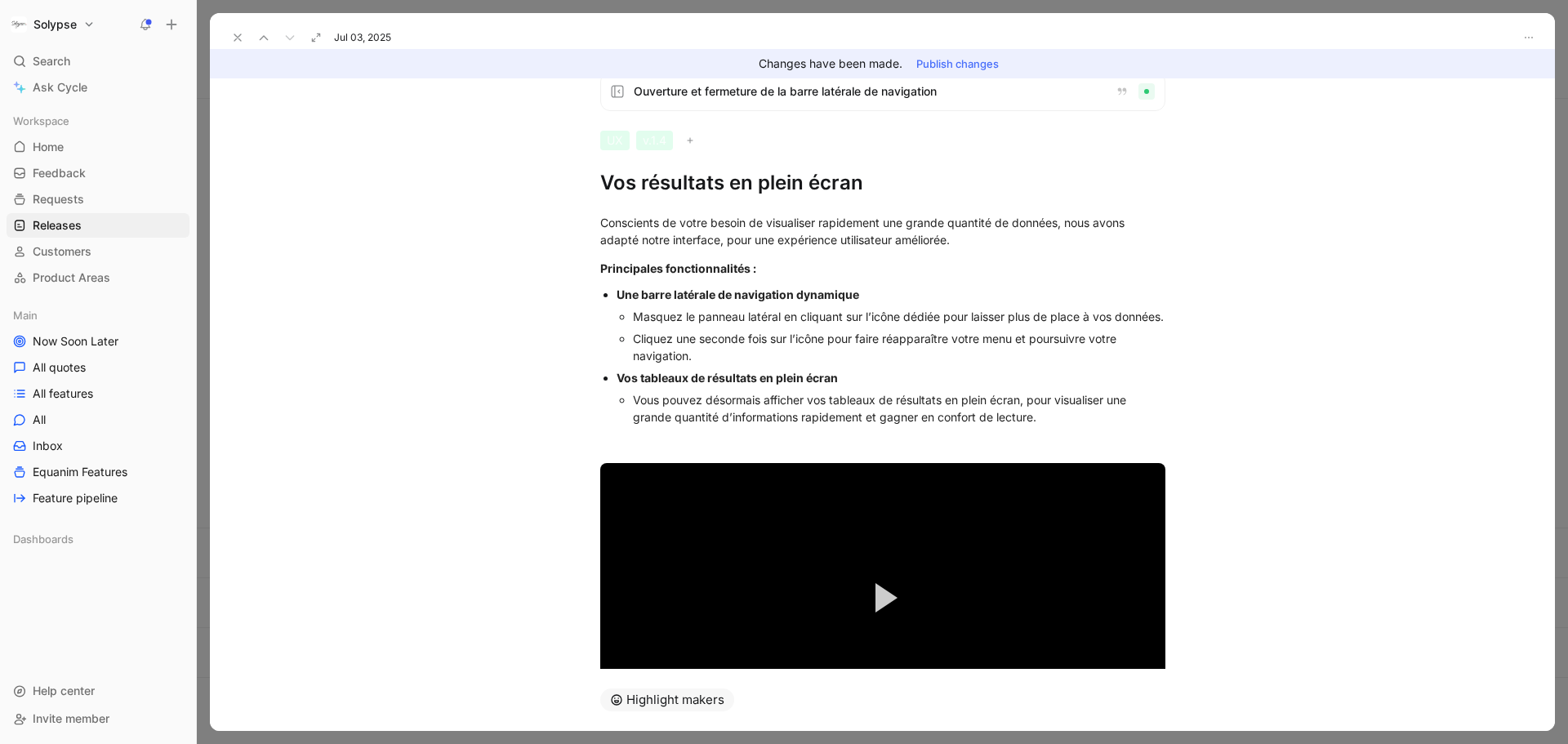 click on "Publish changes" at bounding box center [957, 64] 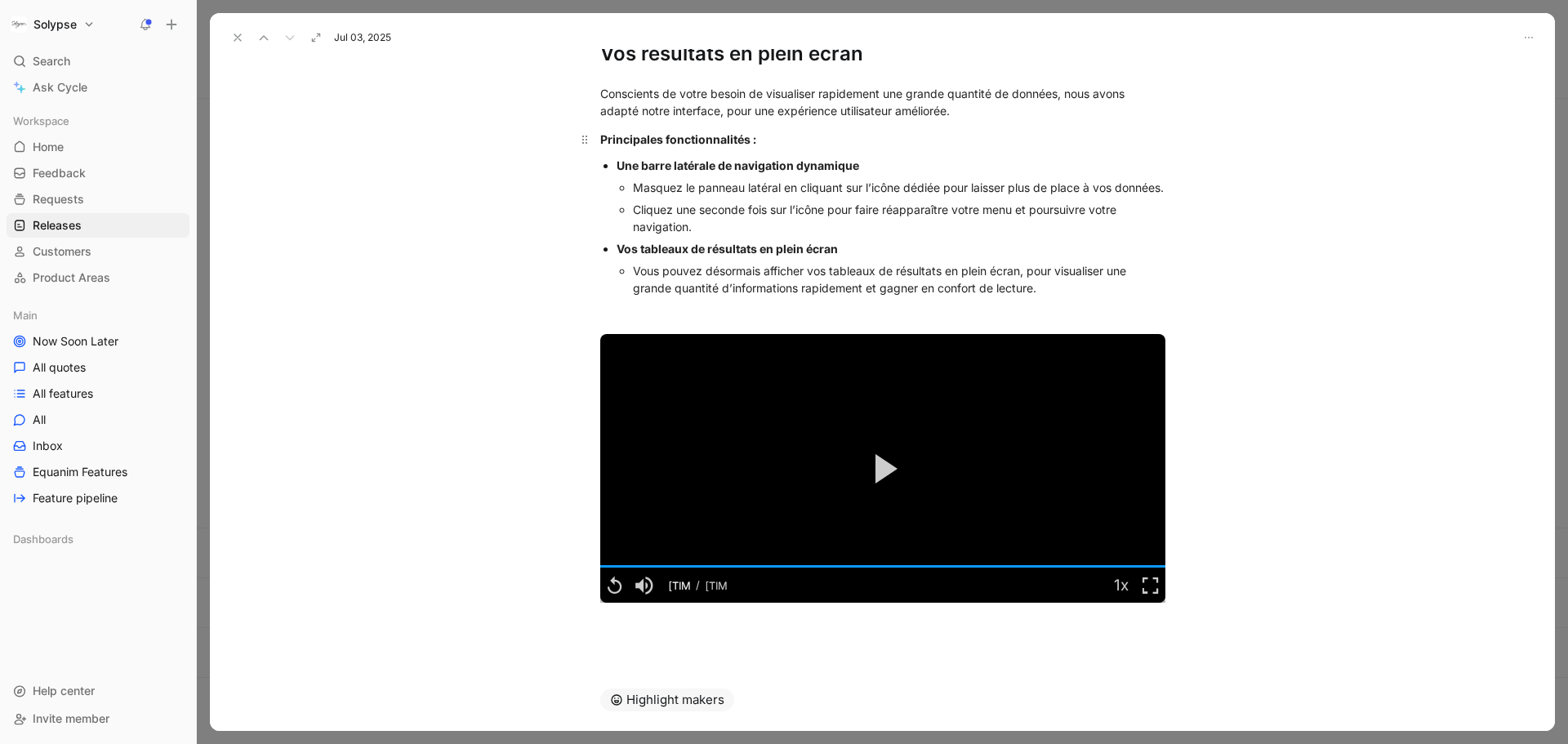 scroll, scrollTop: 136, scrollLeft: 0, axis: vertical 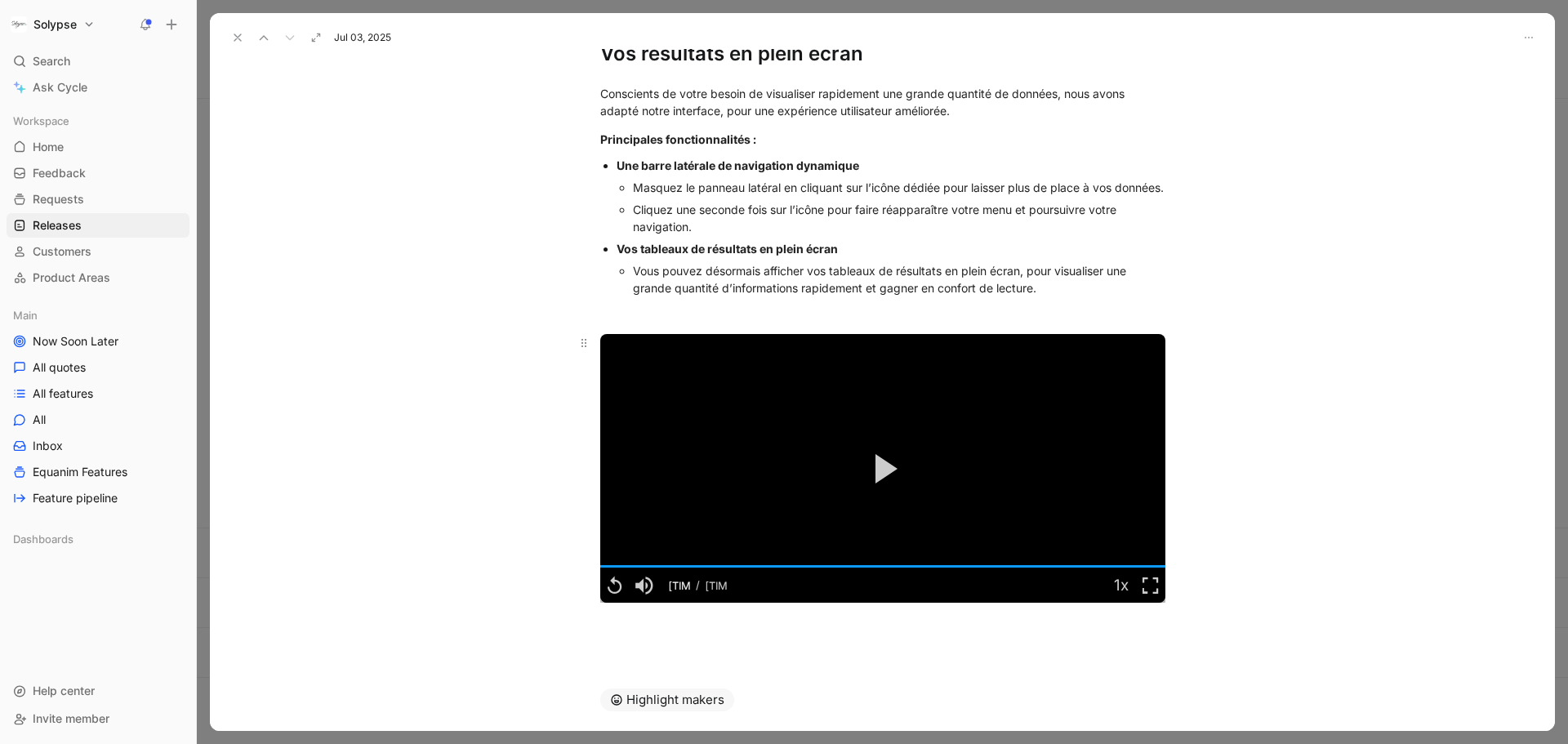 click on "Play Video" at bounding box center (883, 469) 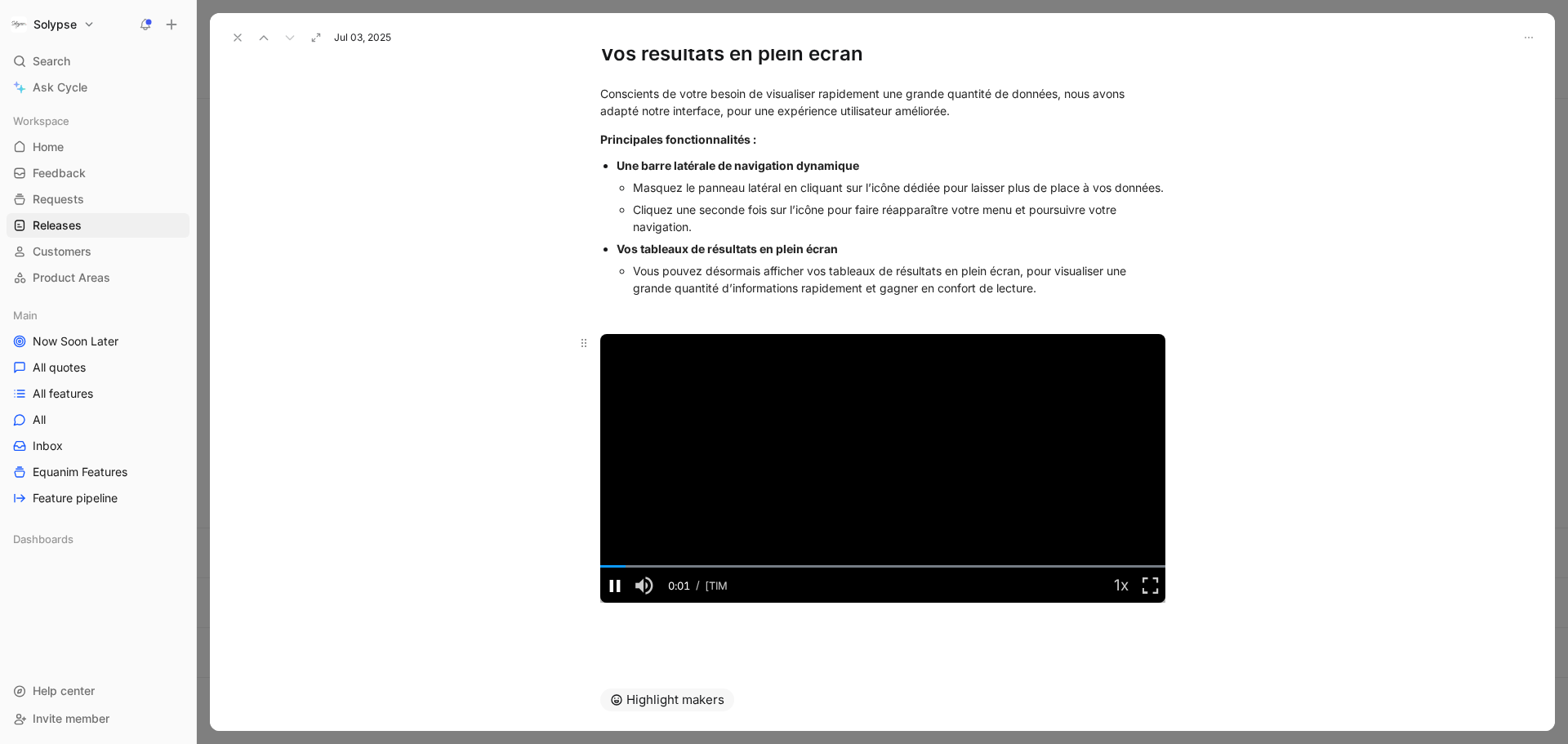 click at bounding box center (615, 586) 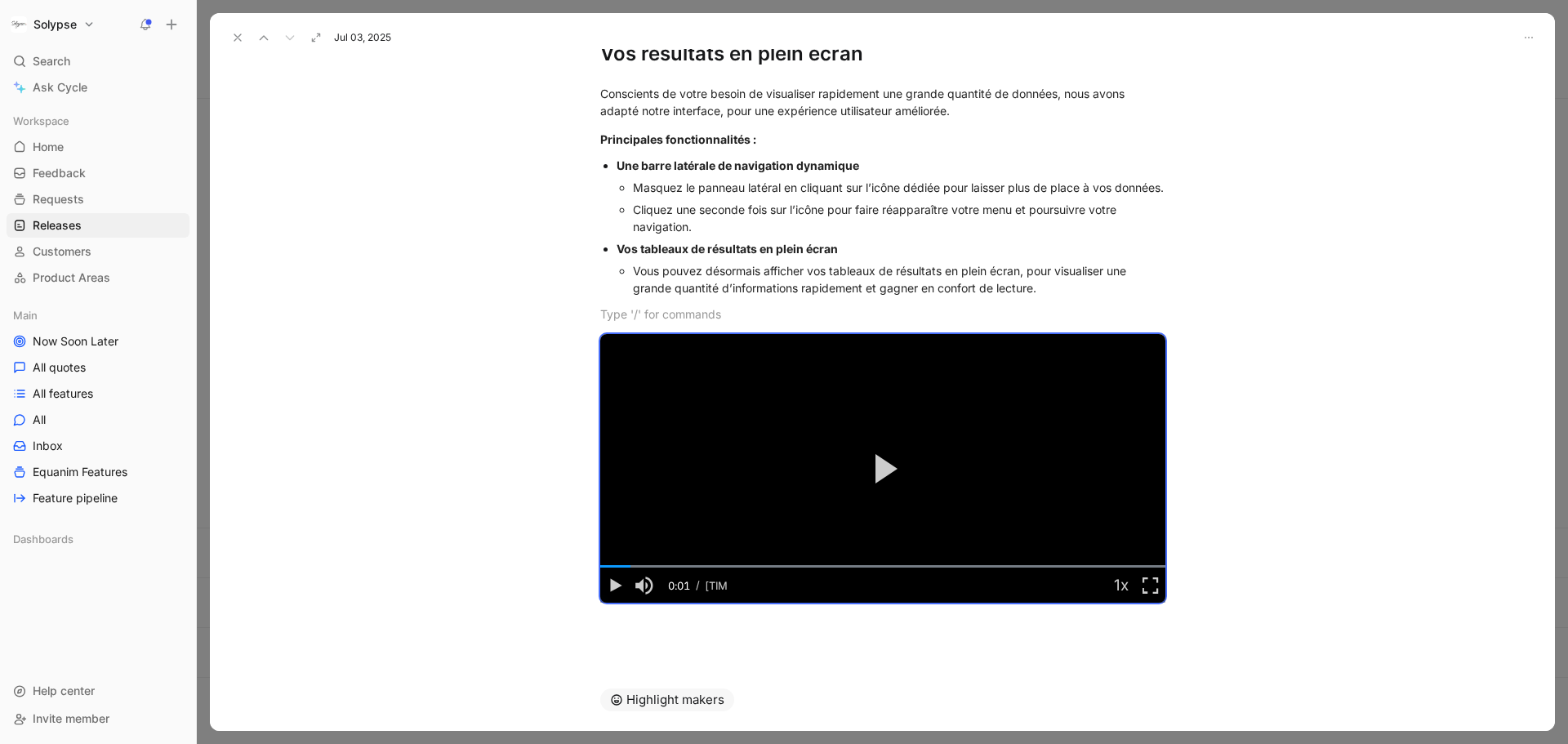 click at bounding box center (238, 38) 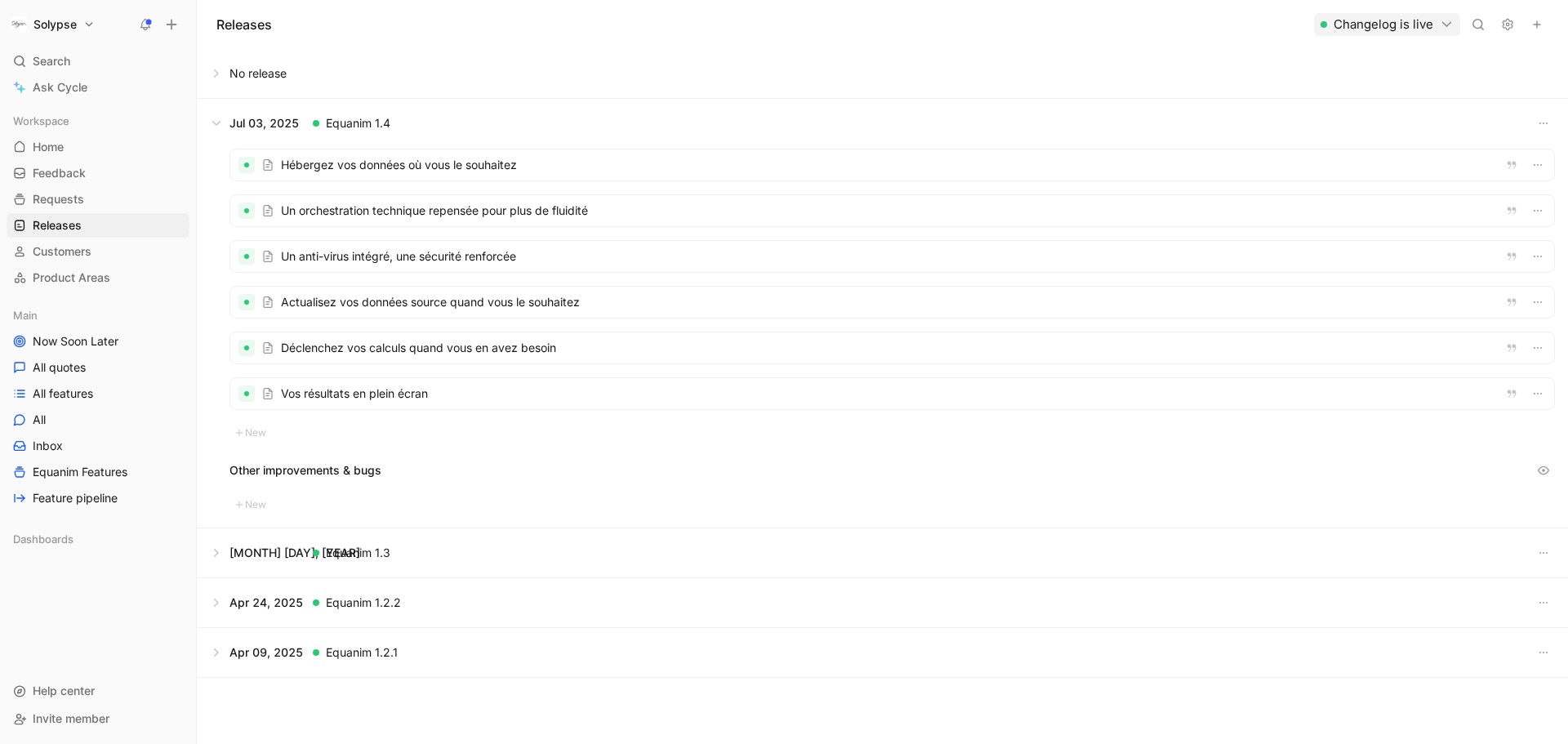 click on "Changelog is live" at bounding box center (1387, 25) 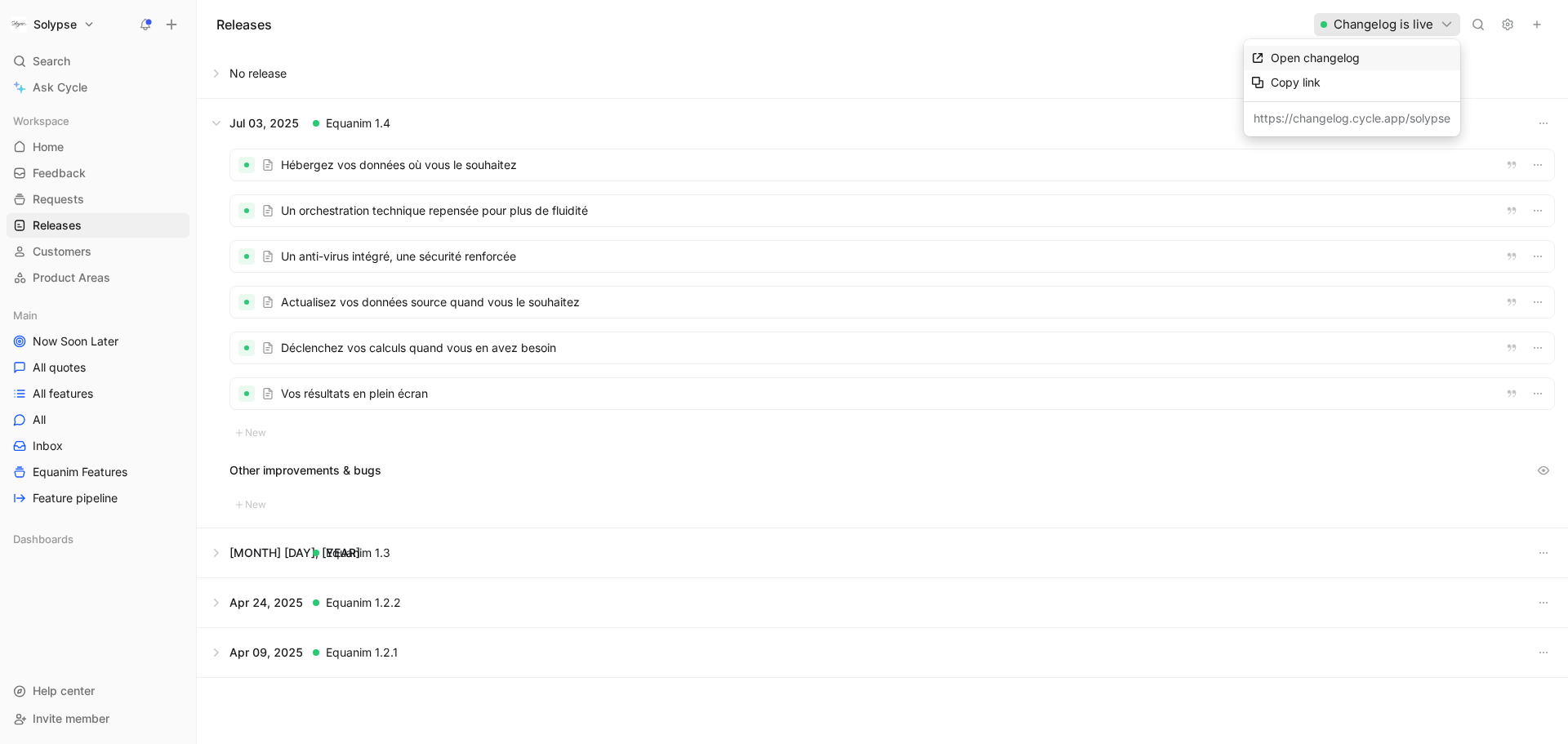 click on "Open changelog" at bounding box center [1315, 57] 